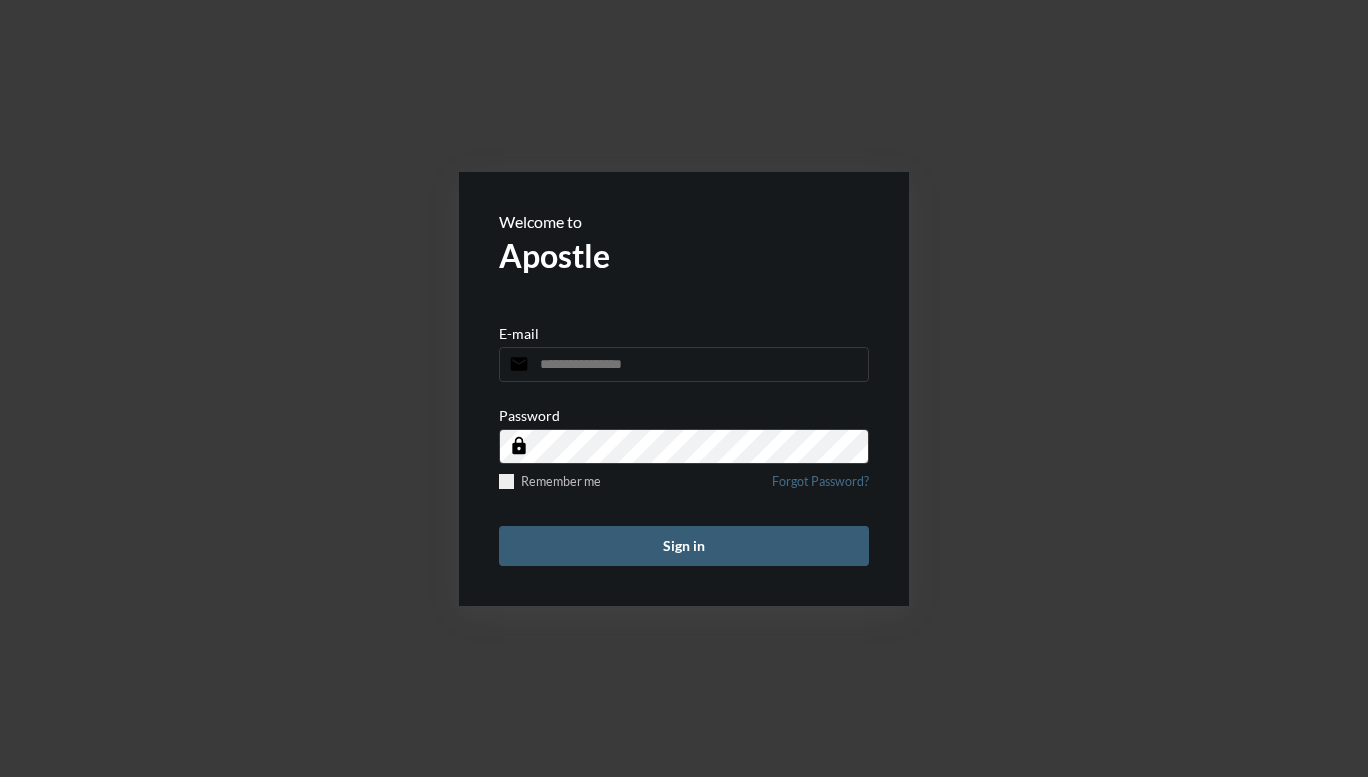 scroll, scrollTop: 0, scrollLeft: 0, axis: both 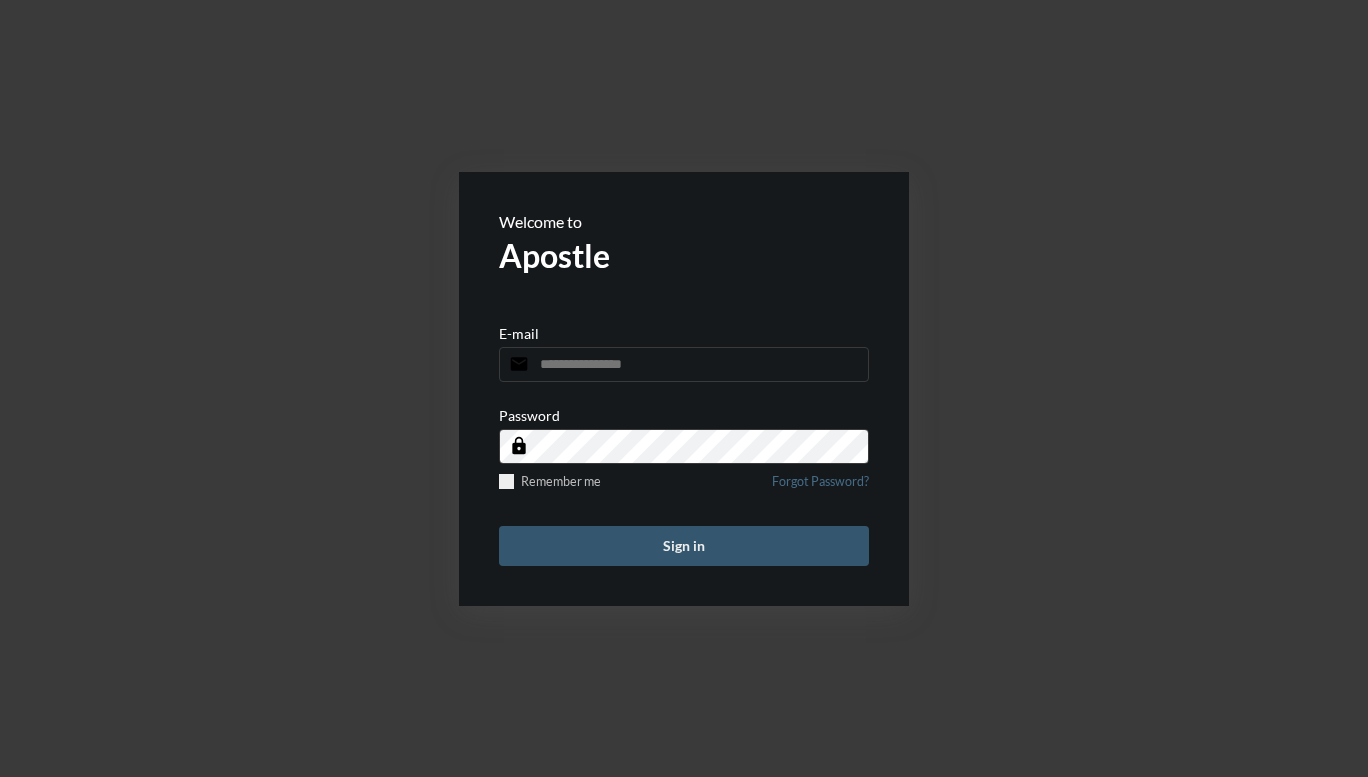 type on "**********" 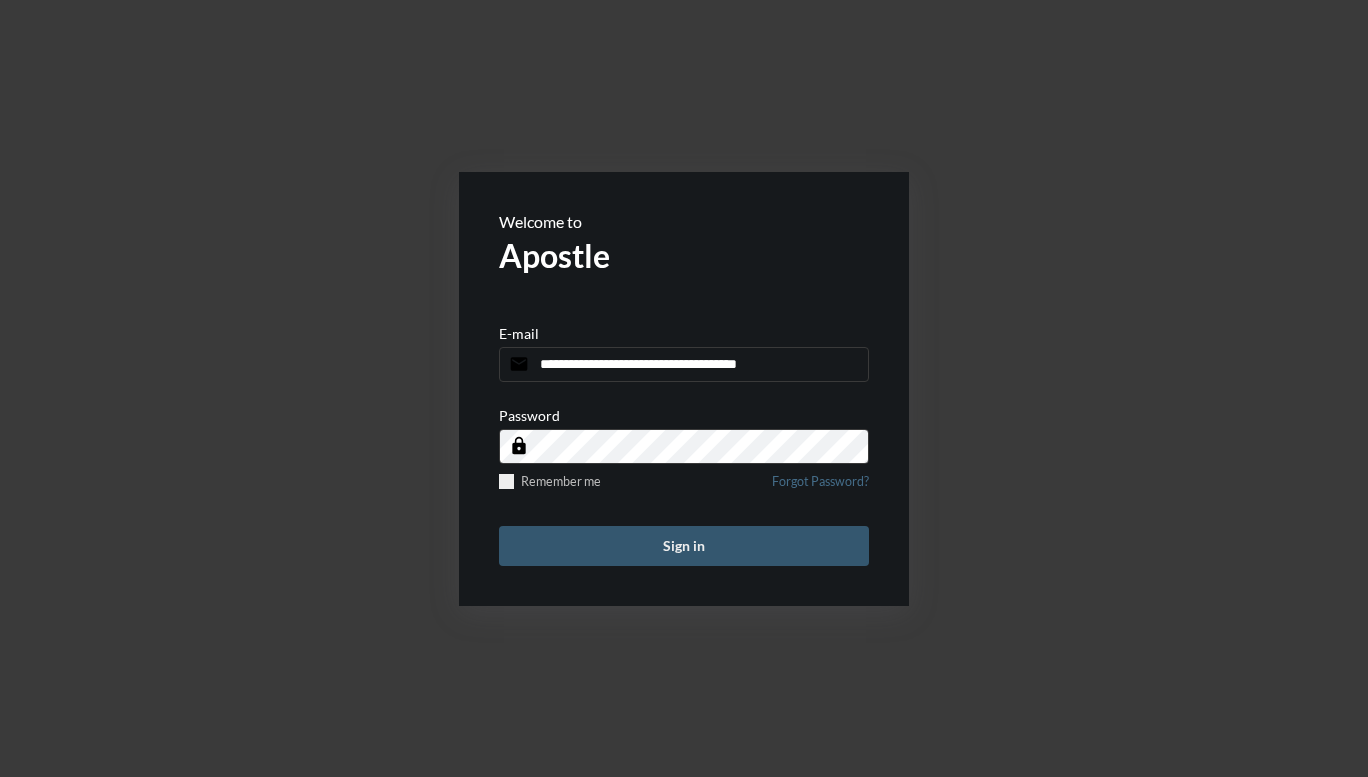 click on "Sign in" at bounding box center [684, 546] 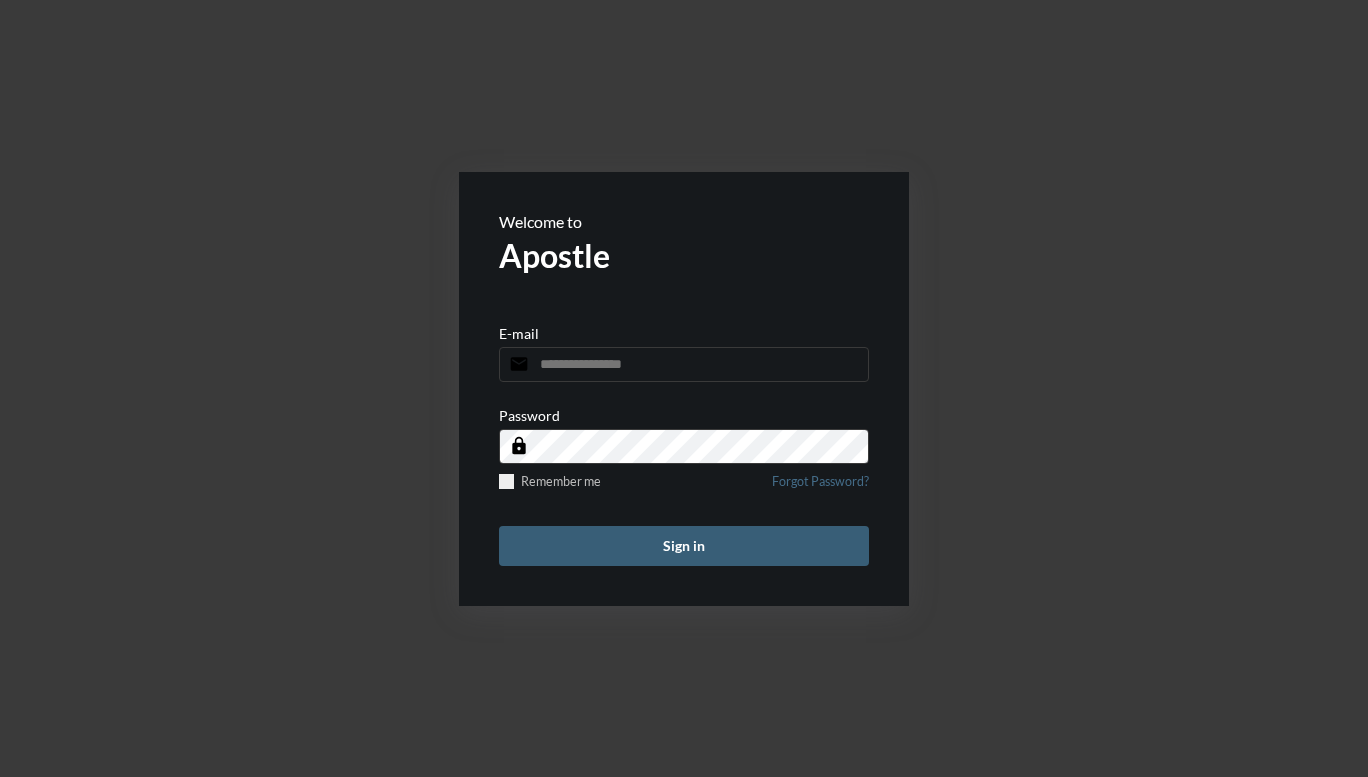 scroll, scrollTop: 0, scrollLeft: 0, axis: both 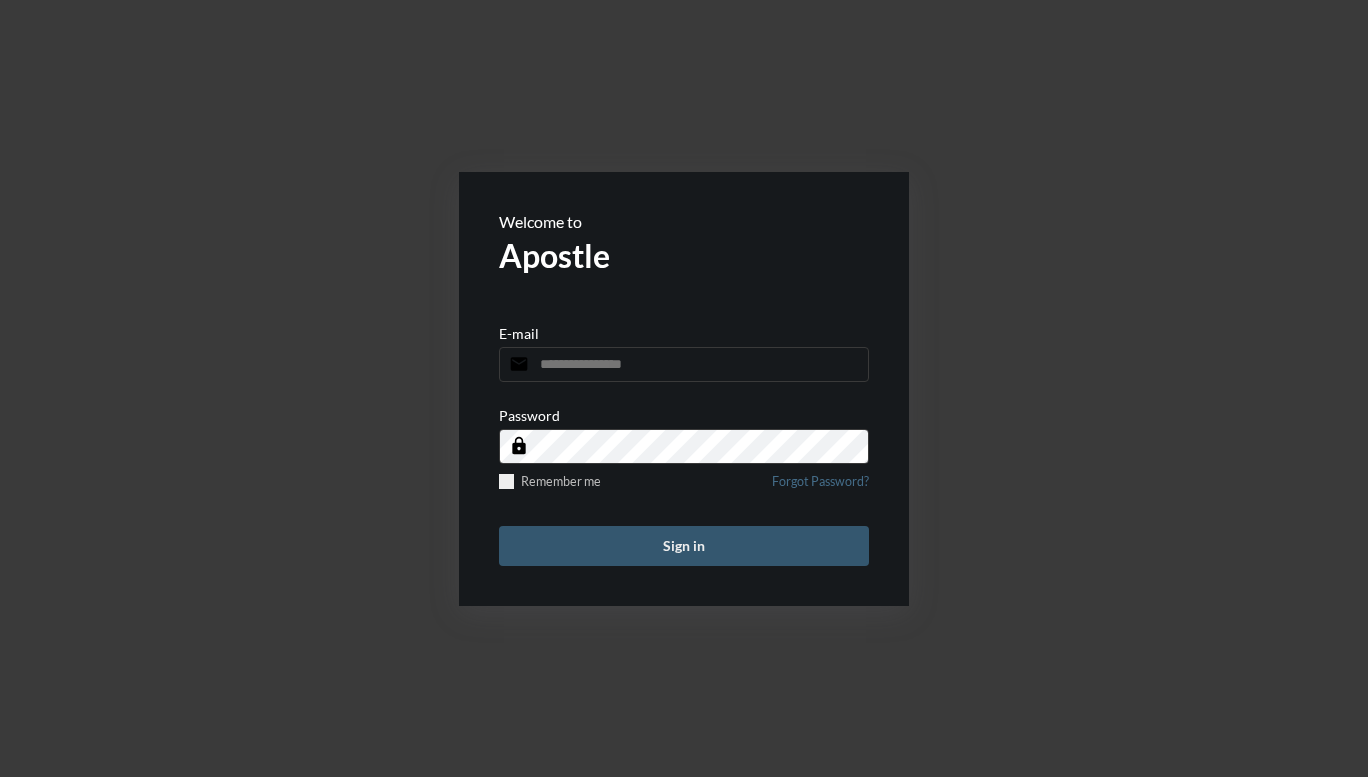 type on "**********" 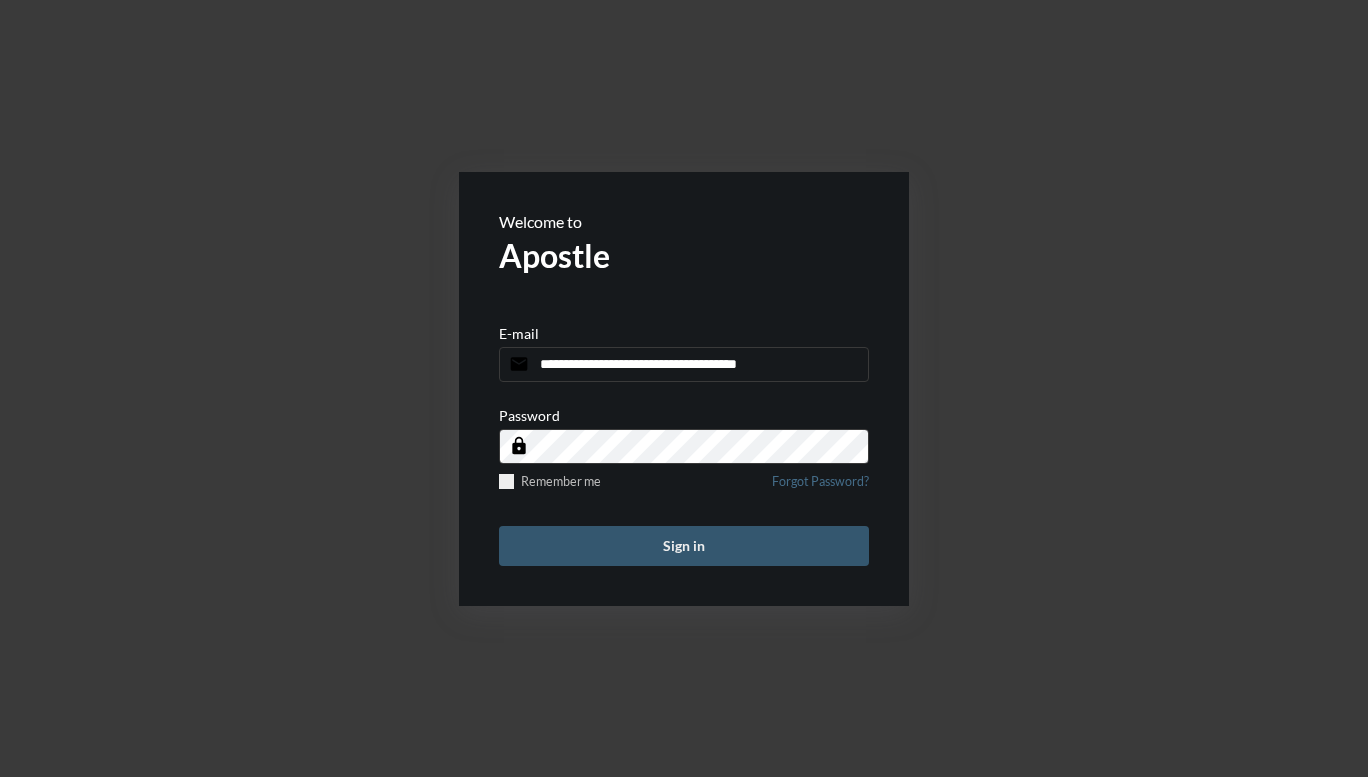 click on "Sign in" at bounding box center (684, 546) 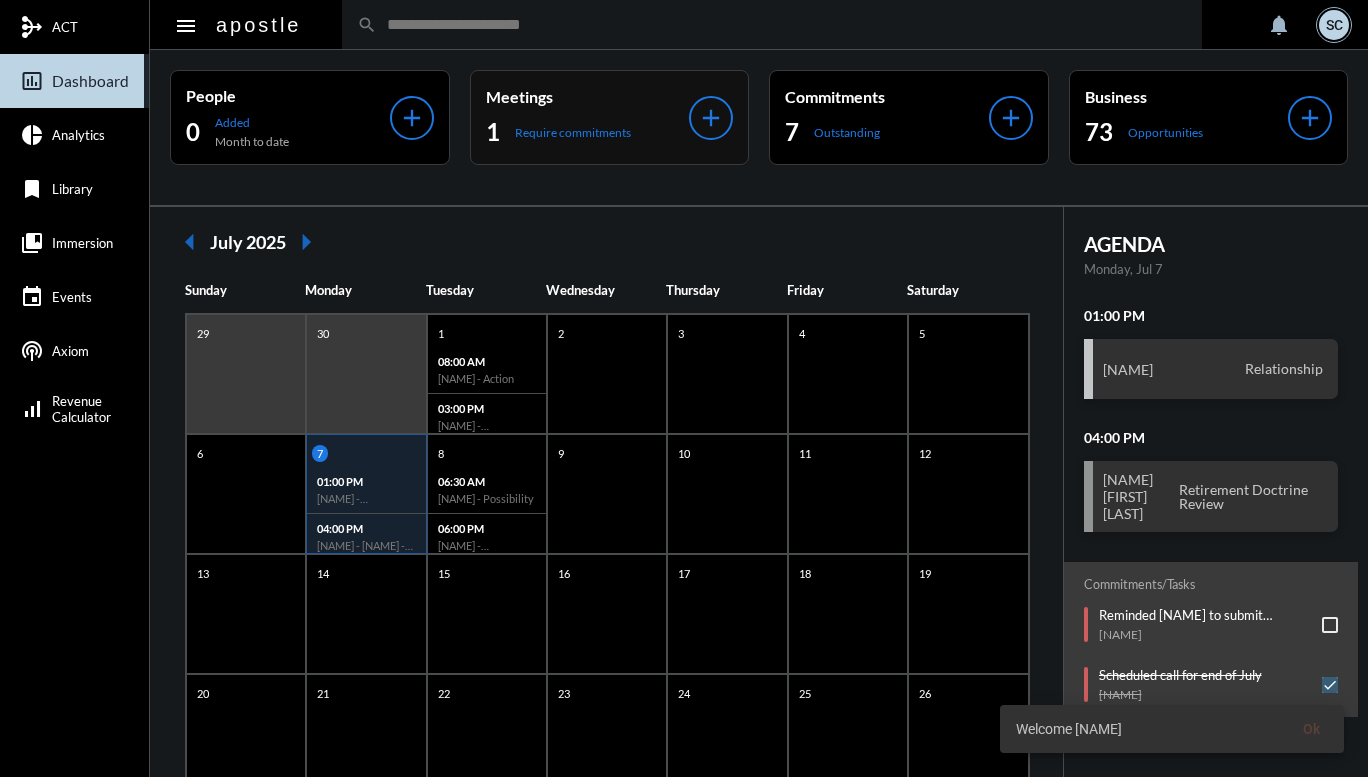 click on "Meetings" at bounding box center [288, 95] 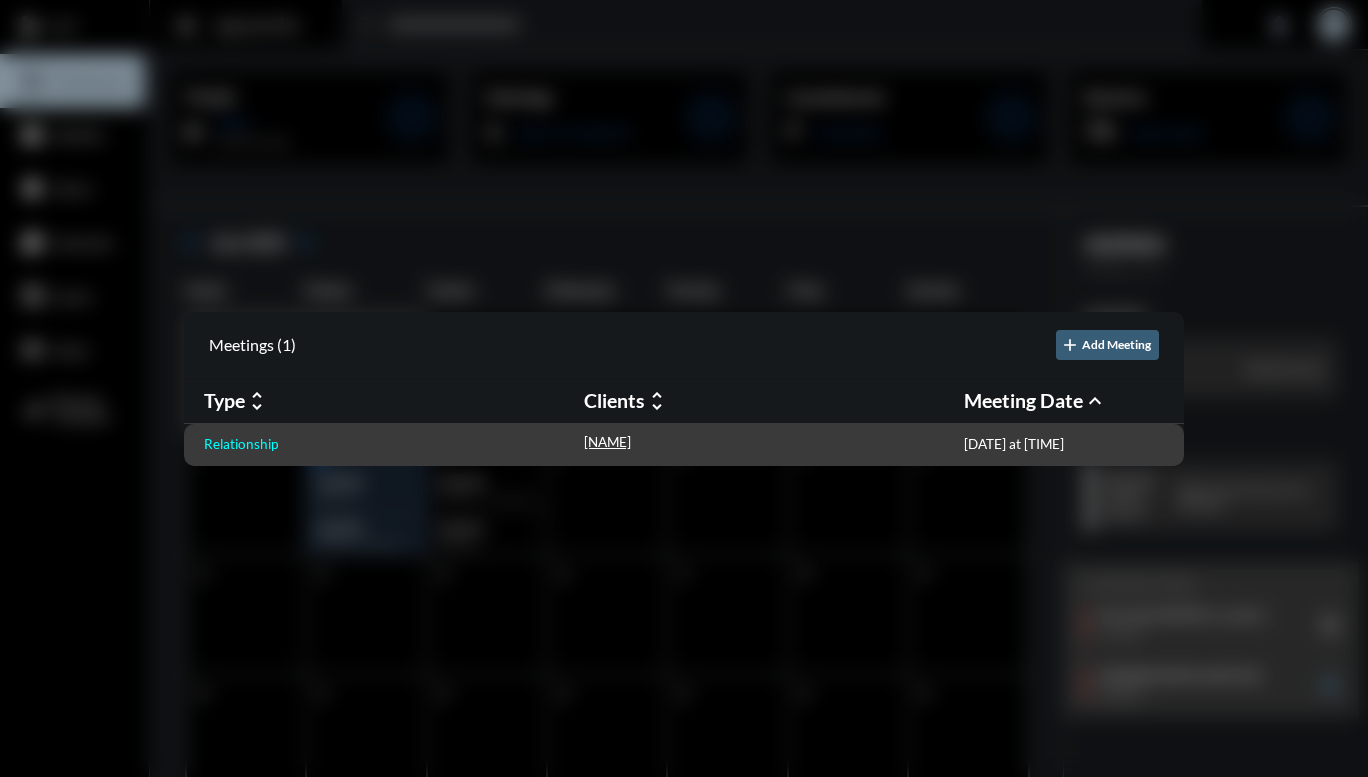 click on "Relationship" at bounding box center [241, 444] 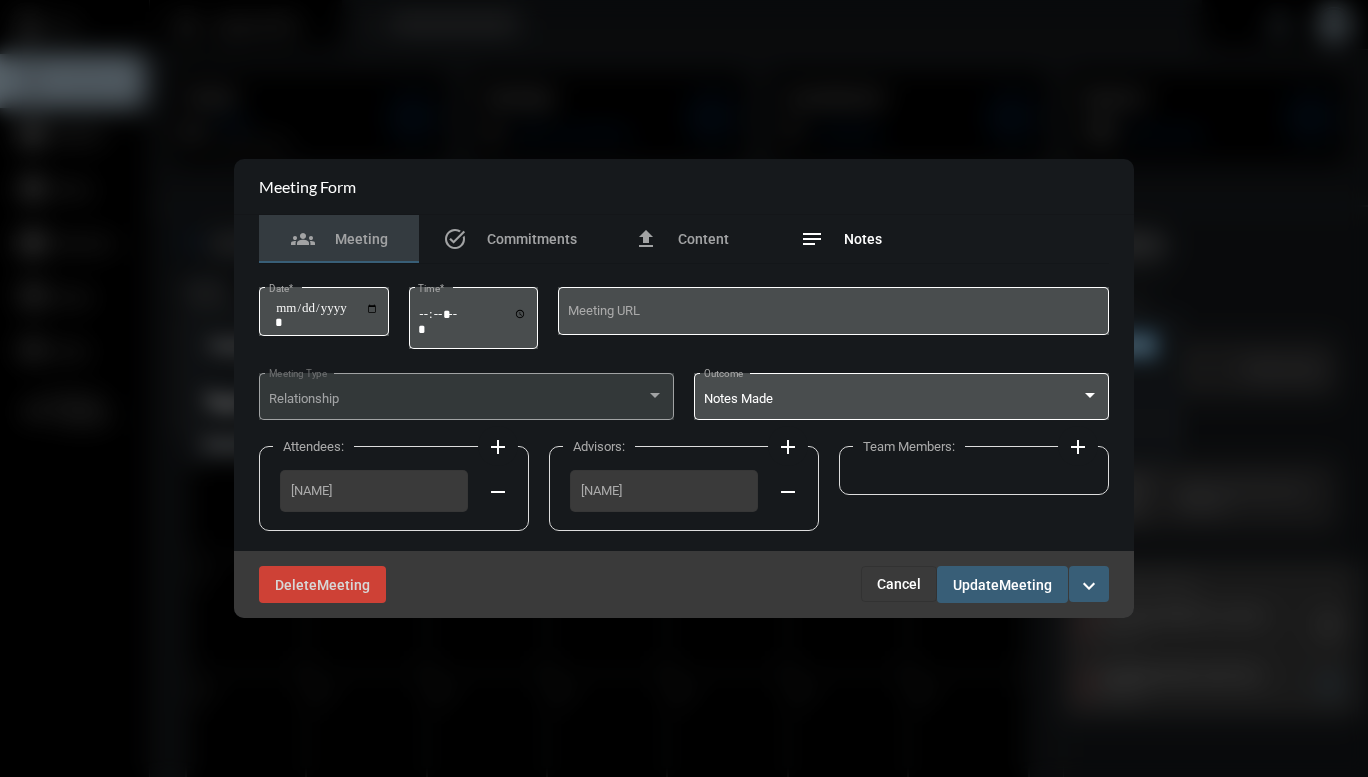 click on "notes Notes" at bounding box center [841, 239] 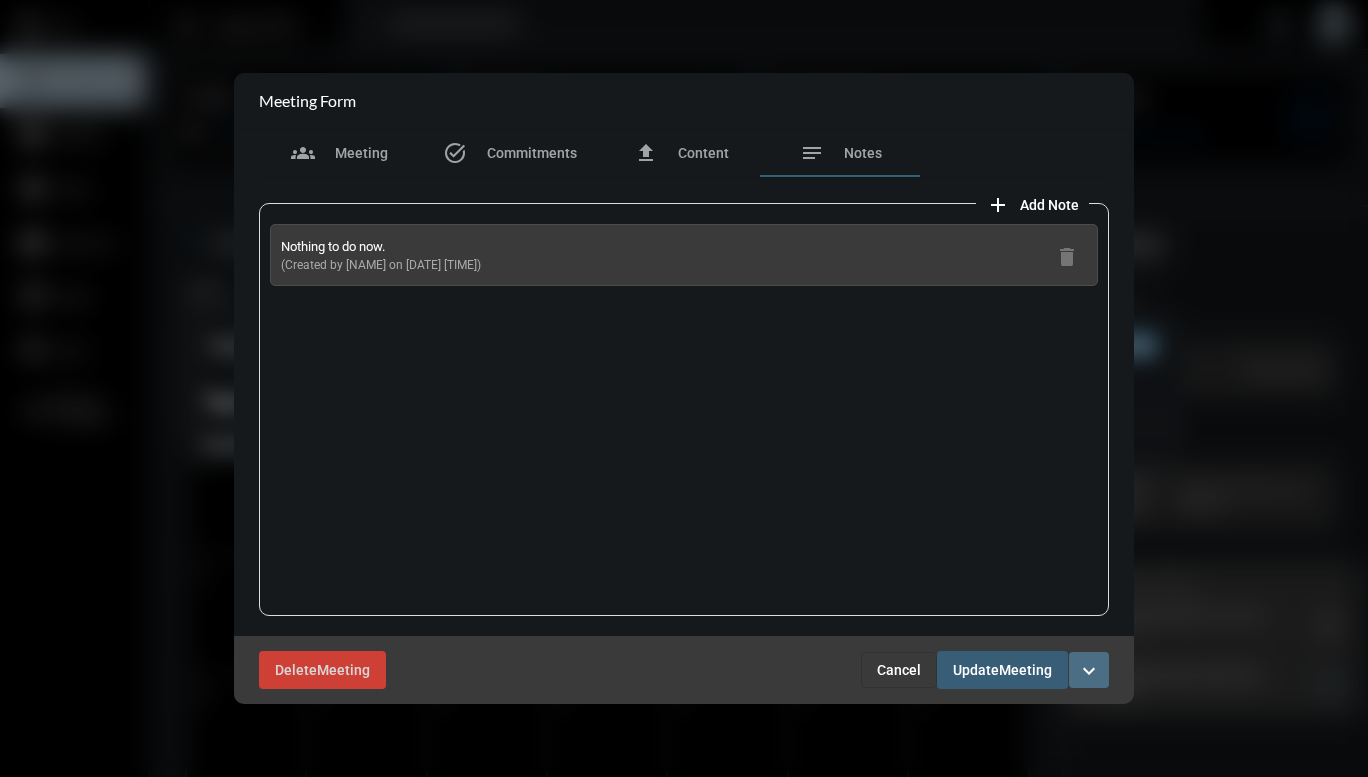 click on "expand_more" at bounding box center [1089, 671] 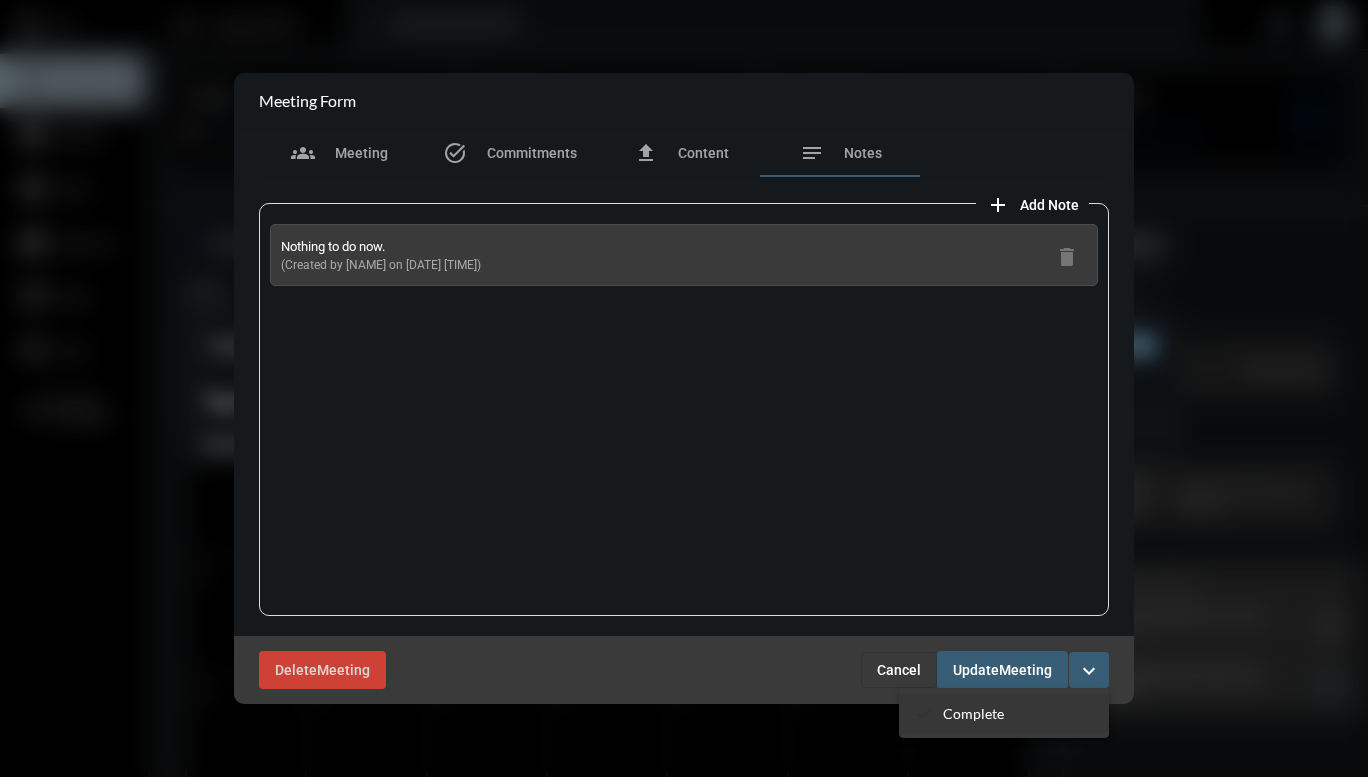 click on "checkmark Complete" at bounding box center [1004, 713] 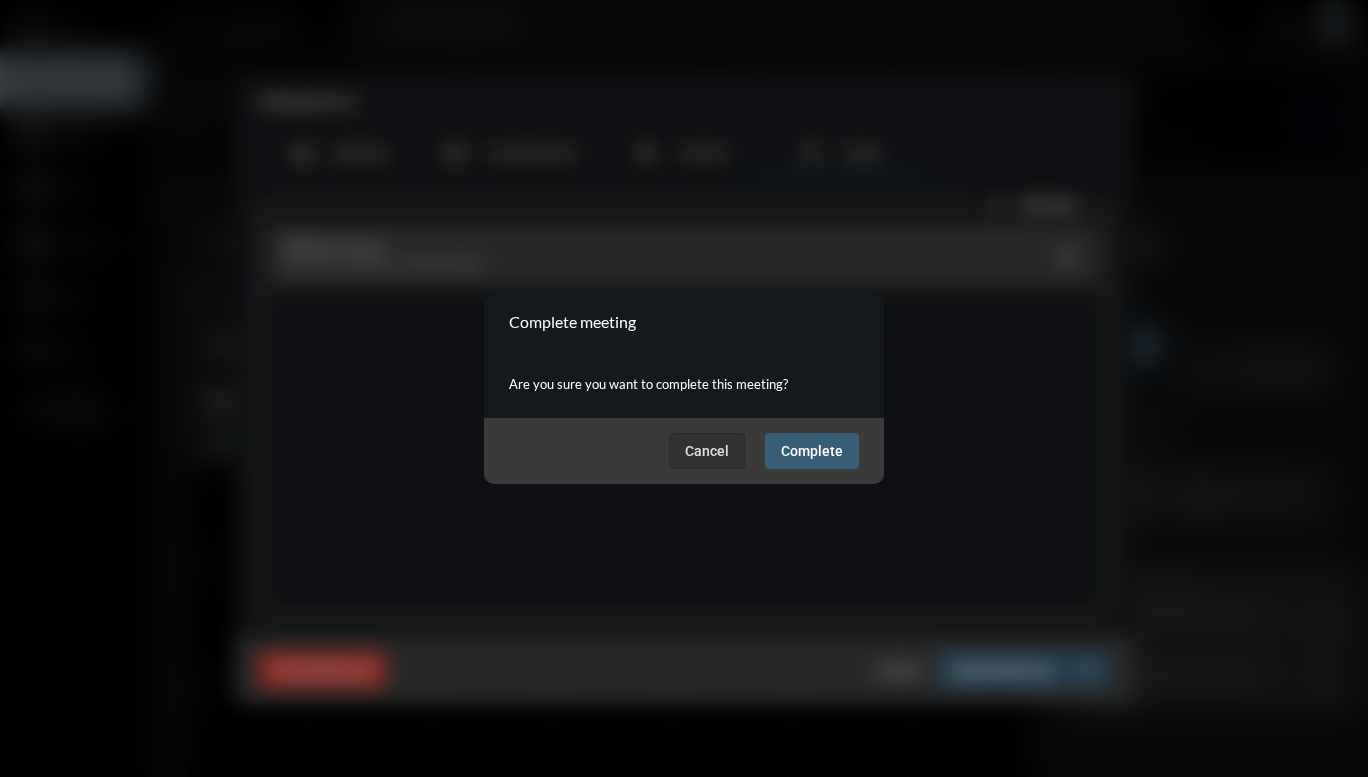 click on "Complete" at bounding box center (812, 451) 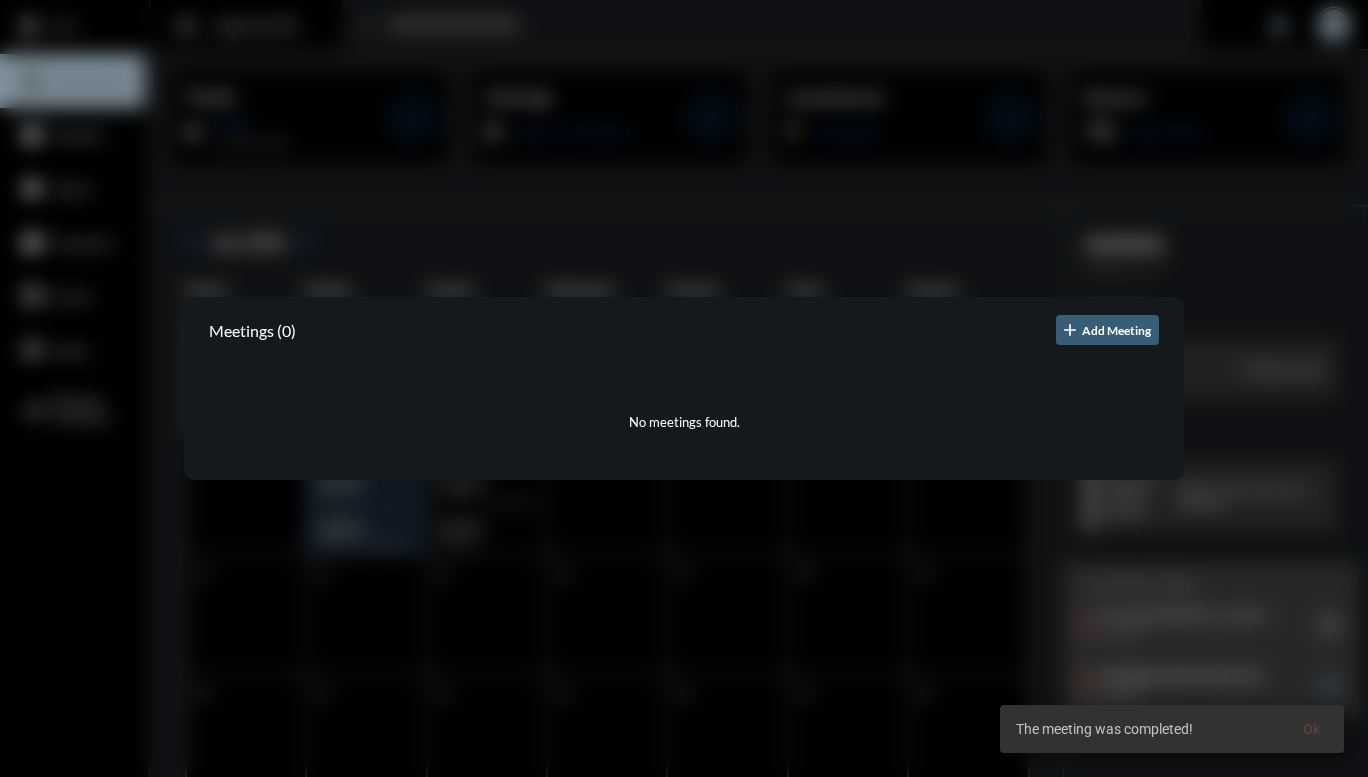 click at bounding box center [684, 388] 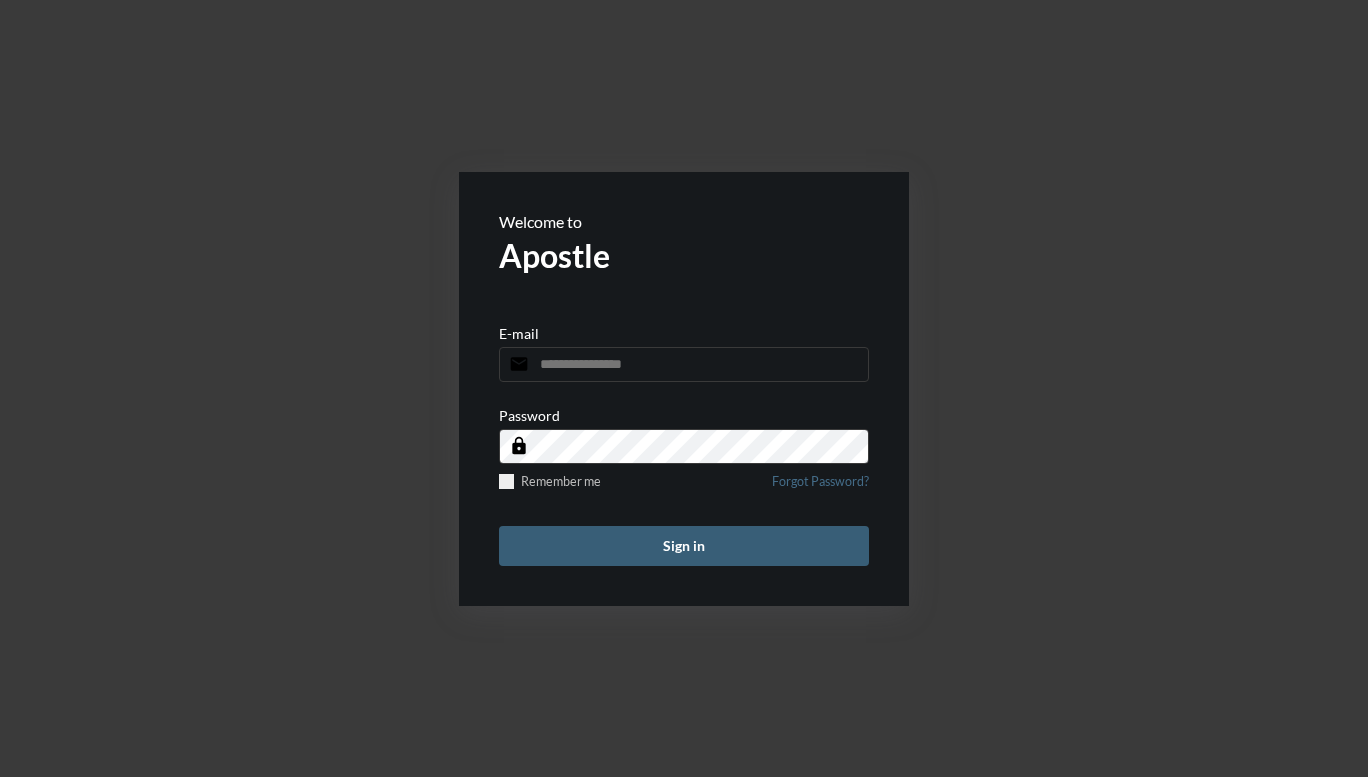 scroll, scrollTop: 0, scrollLeft: 0, axis: both 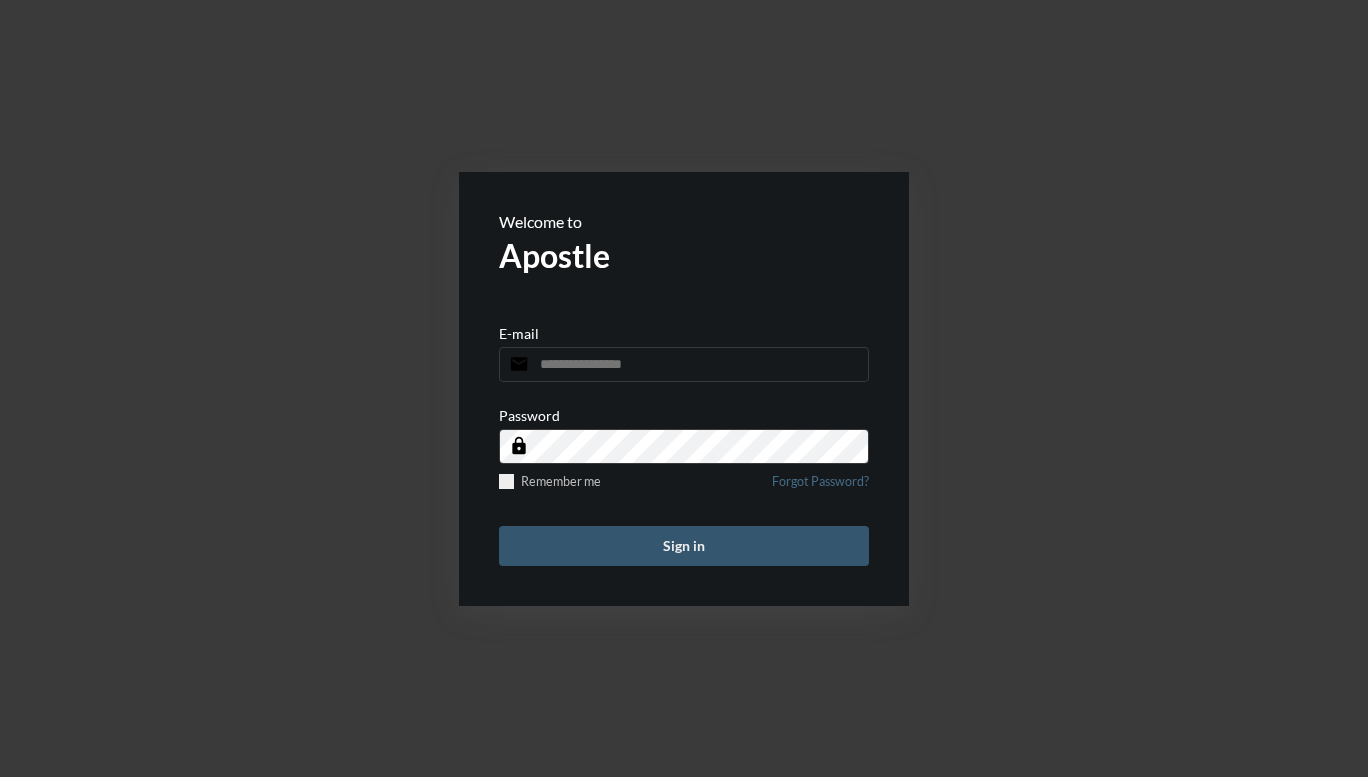 type on "**********" 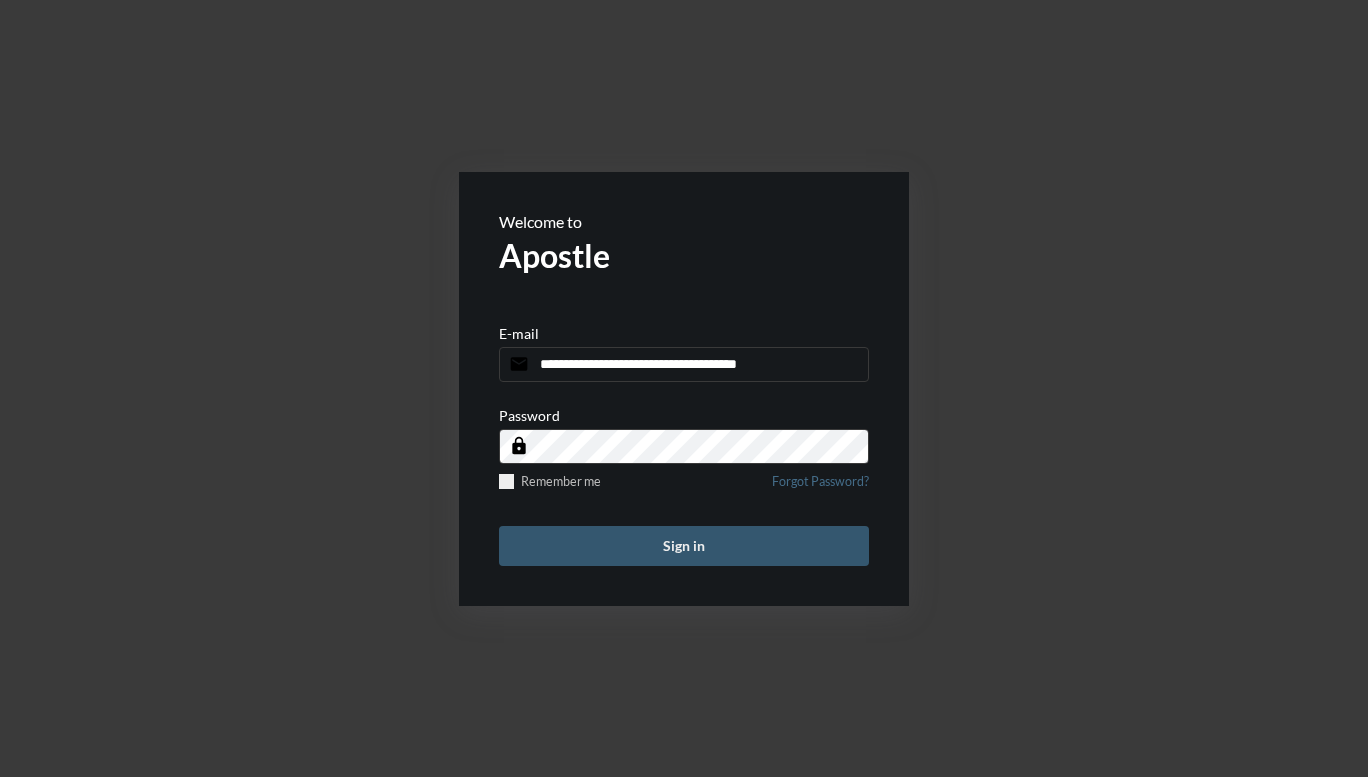 click on "Sign in" at bounding box center [684, 546] 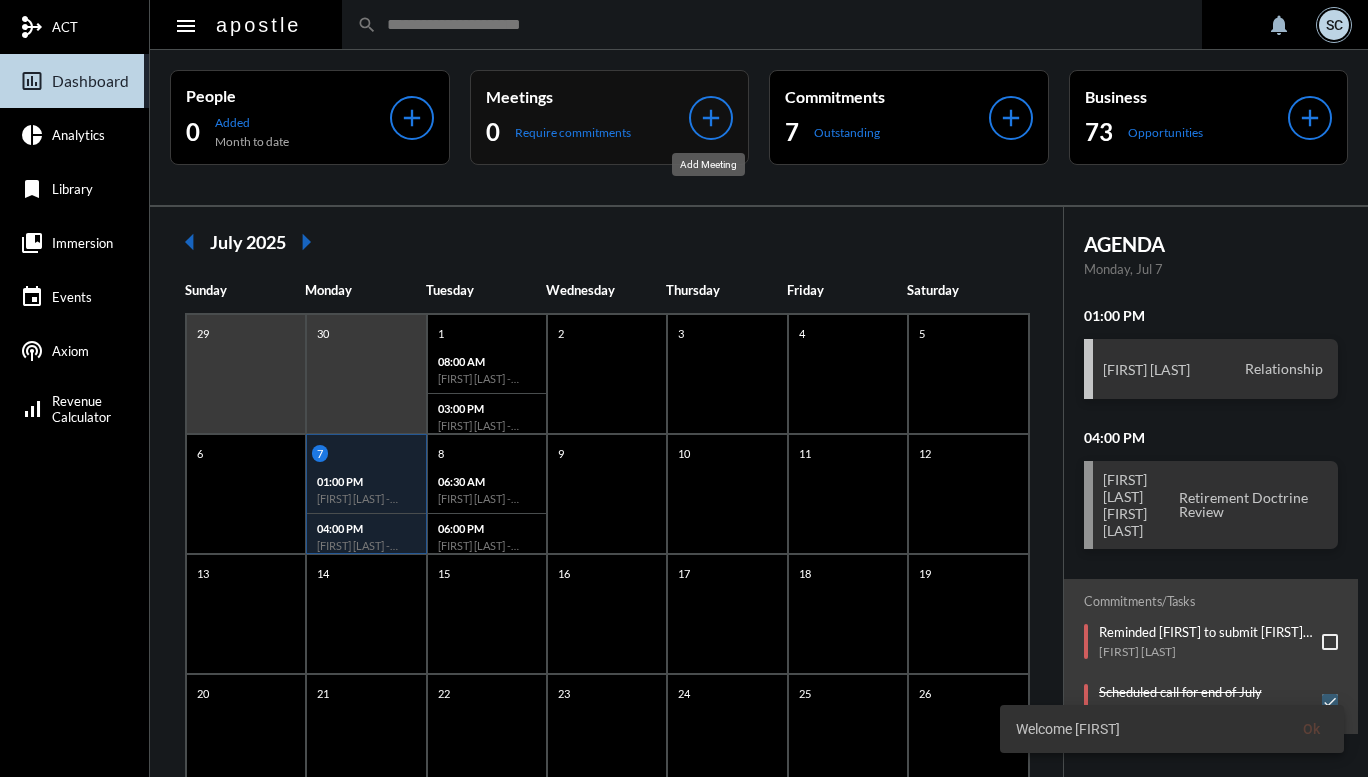 click on "add" at bounding box center [711, 118] 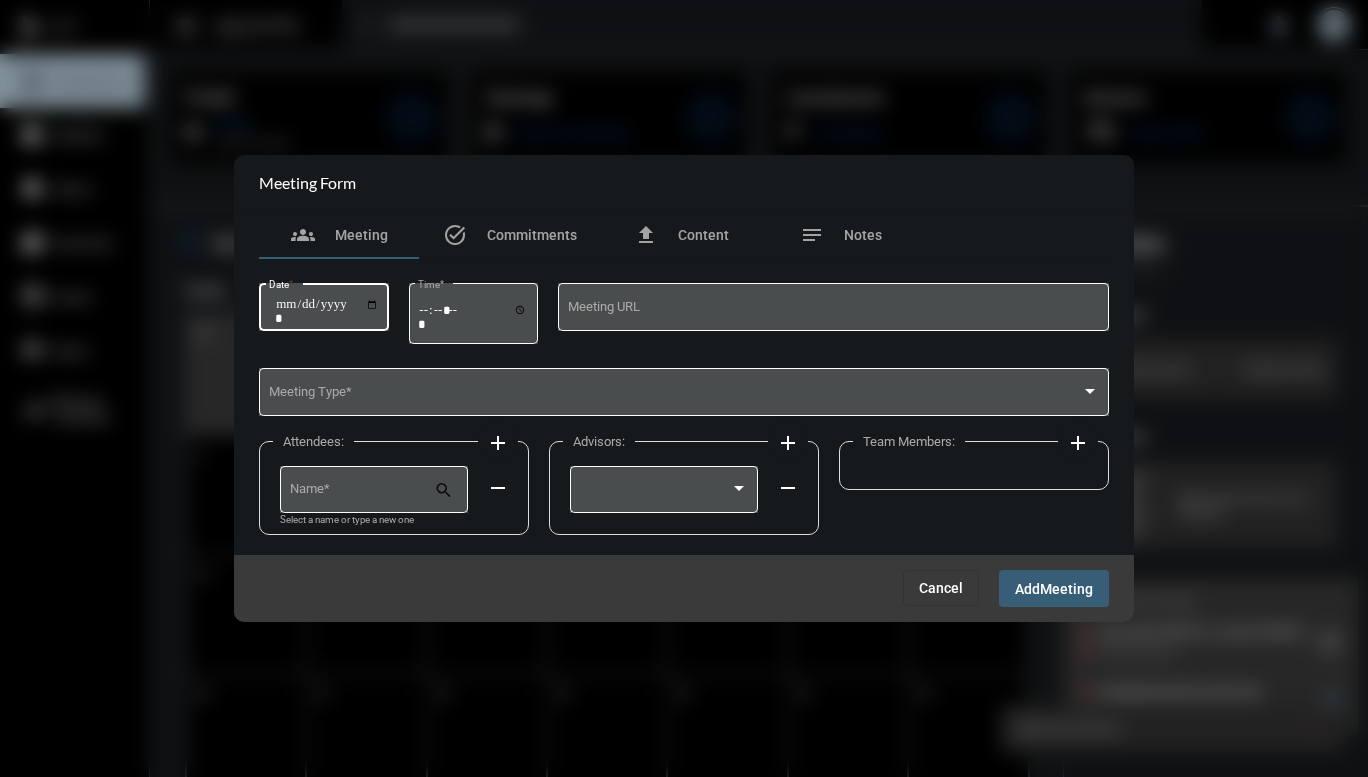 click on "Date  *" at bounding box center [327, 311] 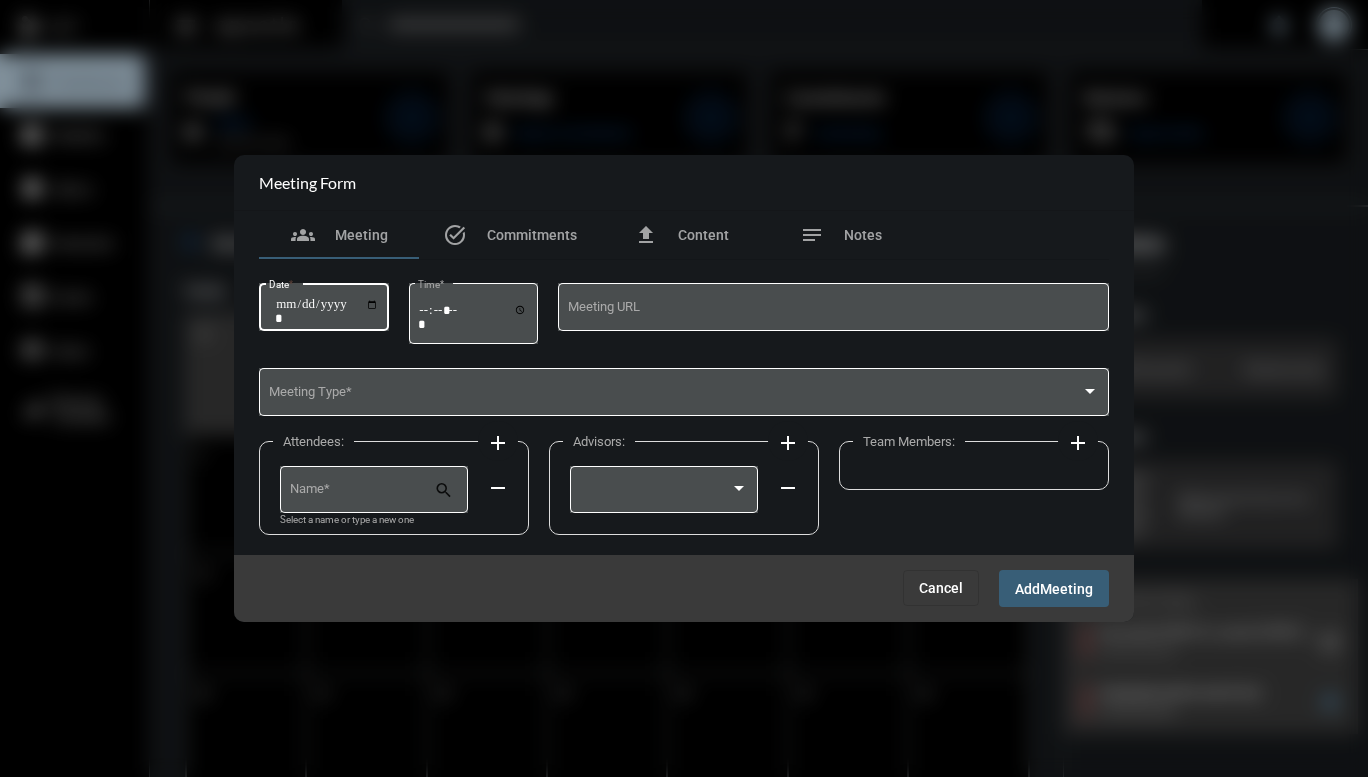 type on "**********" 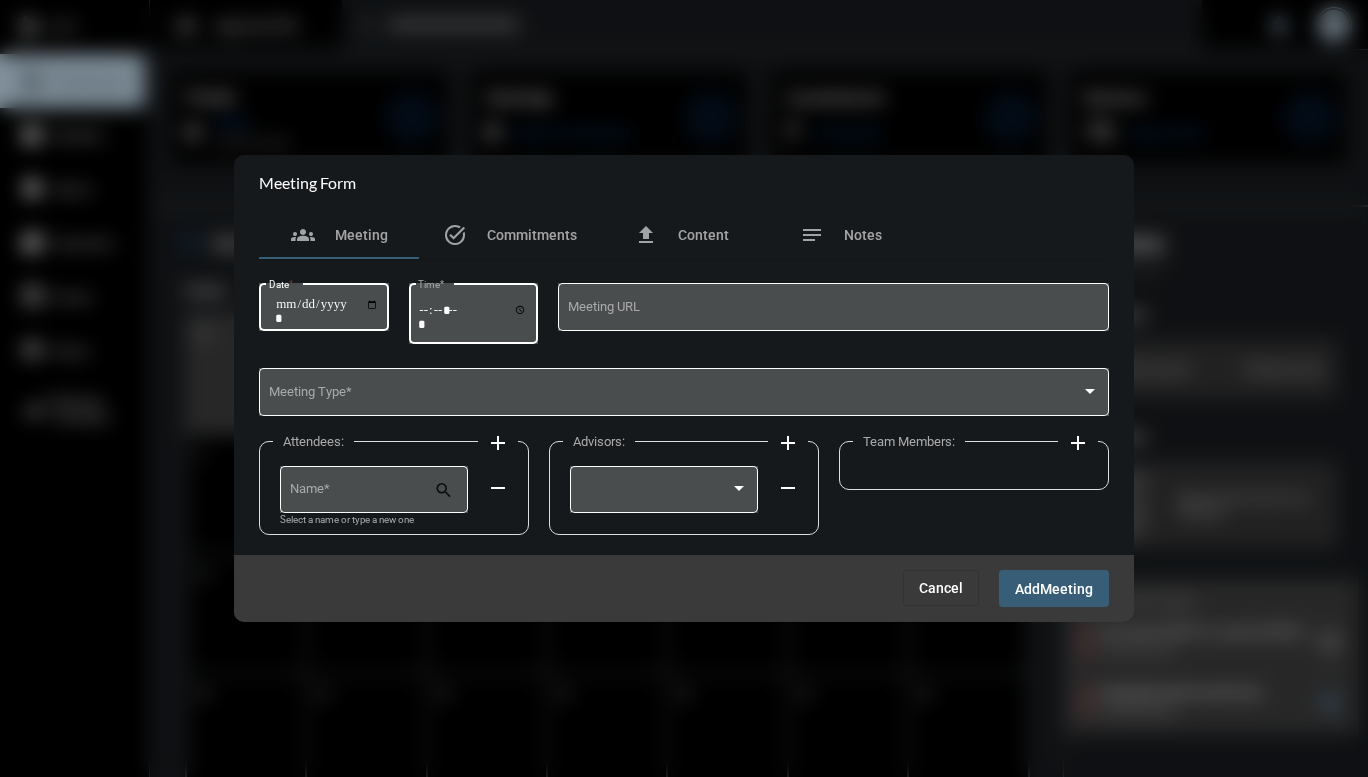 click on "Time  *" at bounding box center (473, 316) 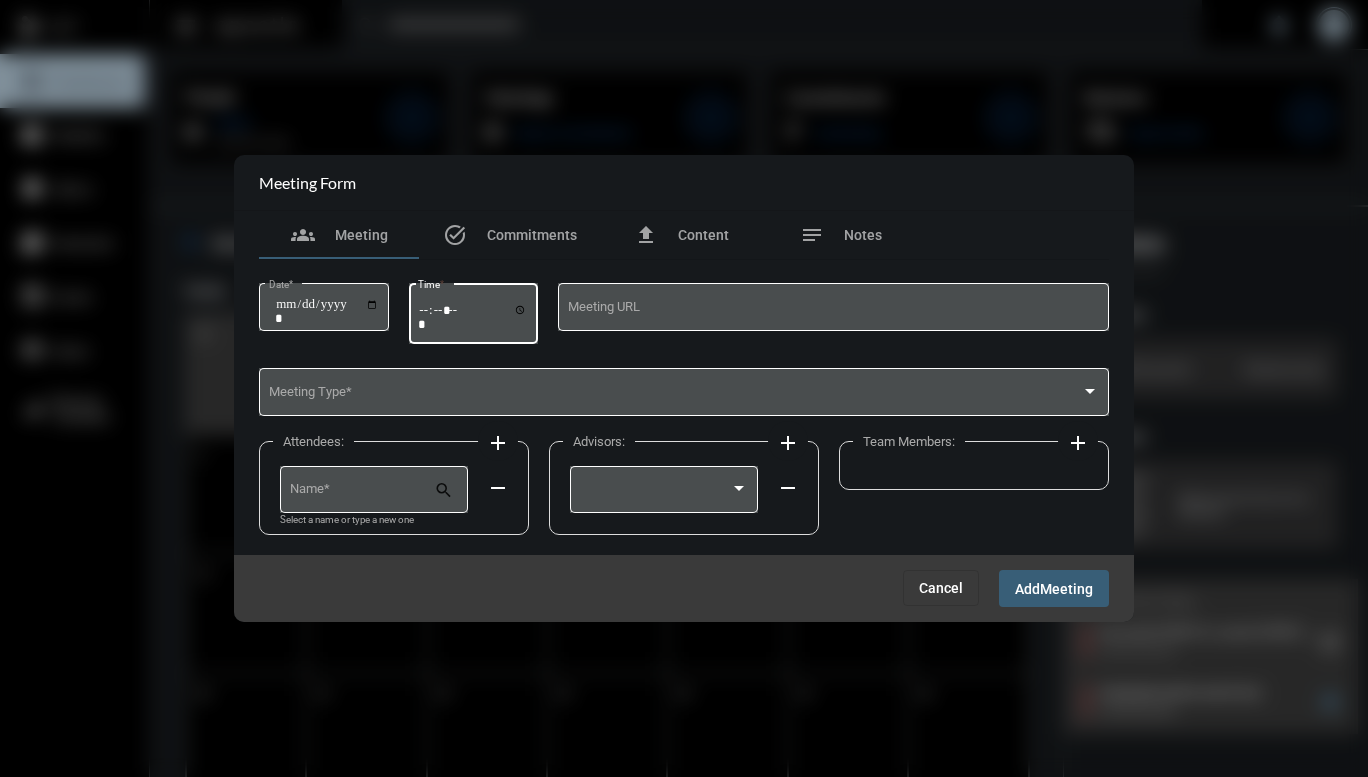 type on "*****" 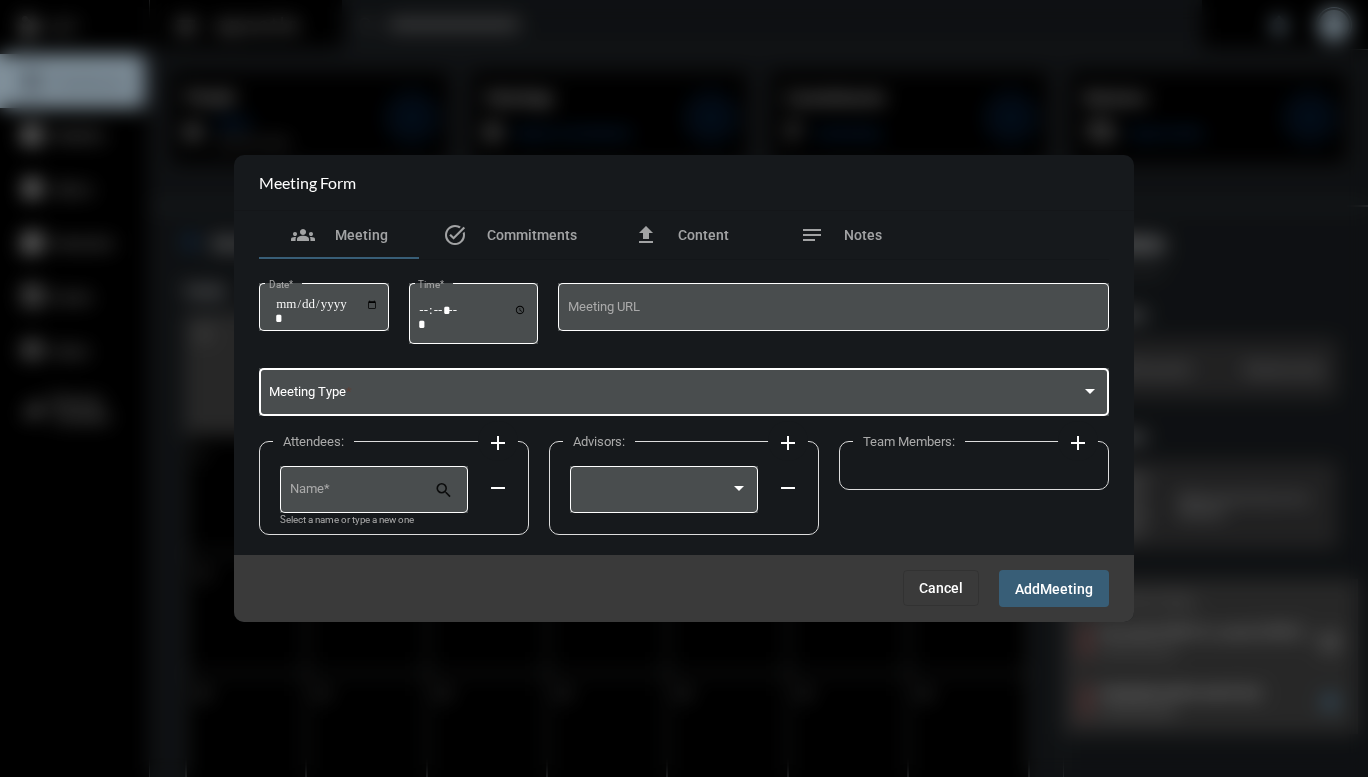 click at bounding box center (675, 395) 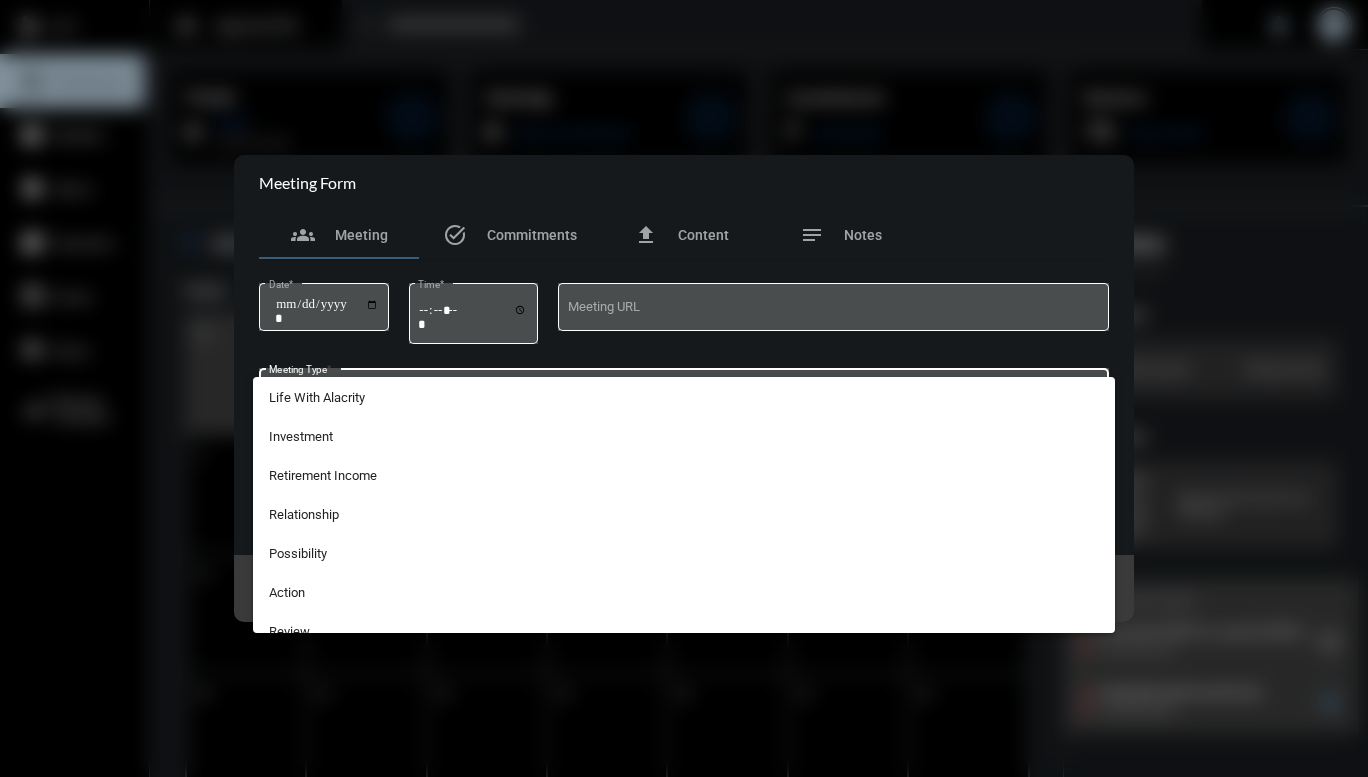scroll, scrollTop: 524, scrollLeft: 0, axis: vertical 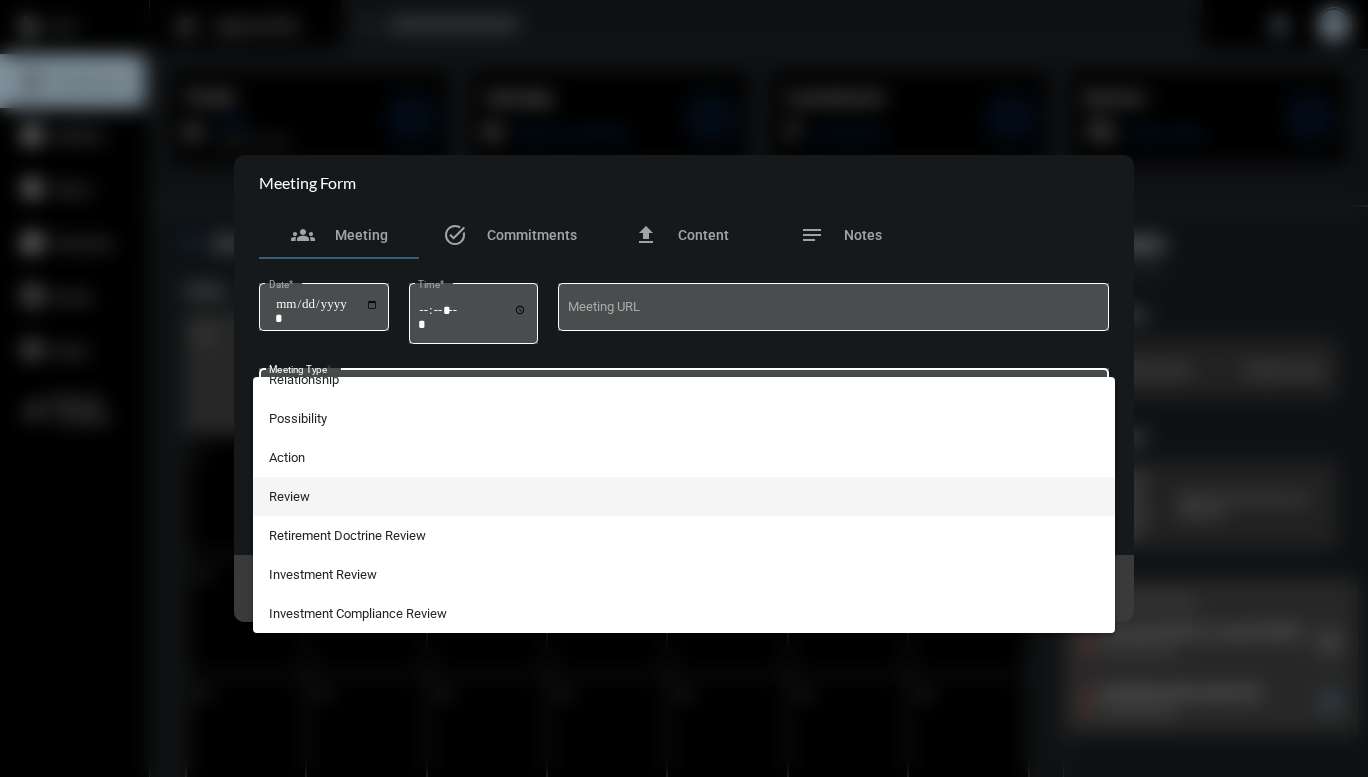 click on "Review" at bounding box center [684, 496] 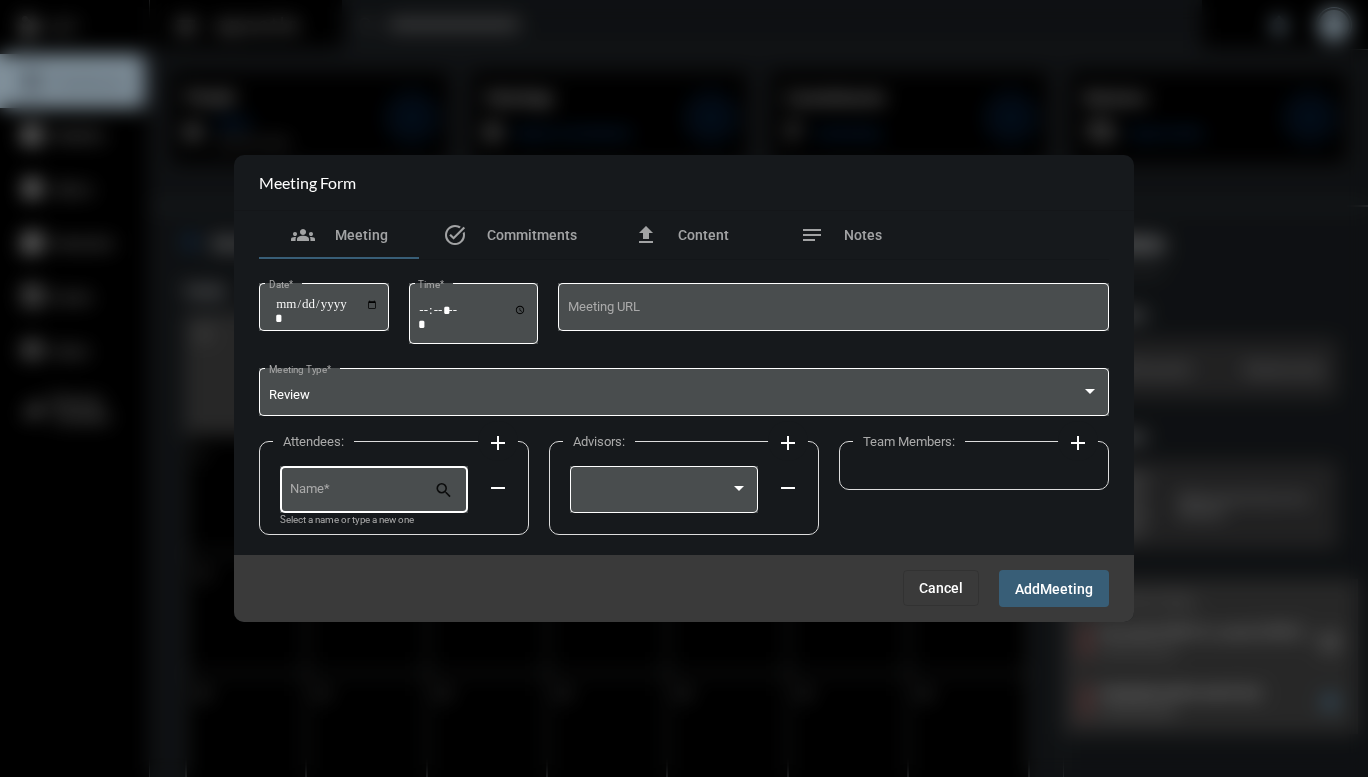 click on "Name  *" at bounding box center (362, 487) 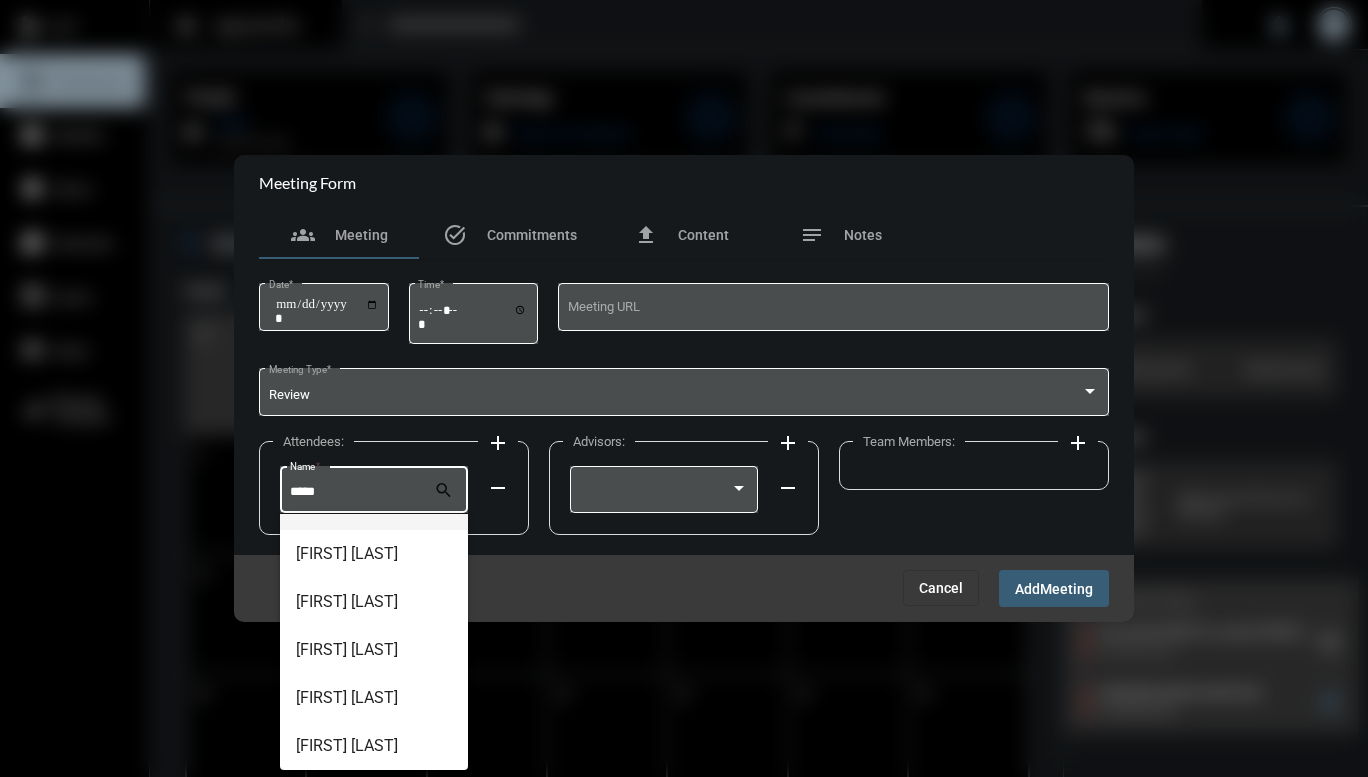 scroll, scrollTop: 194, scrollLeft: 0, axis: vertical 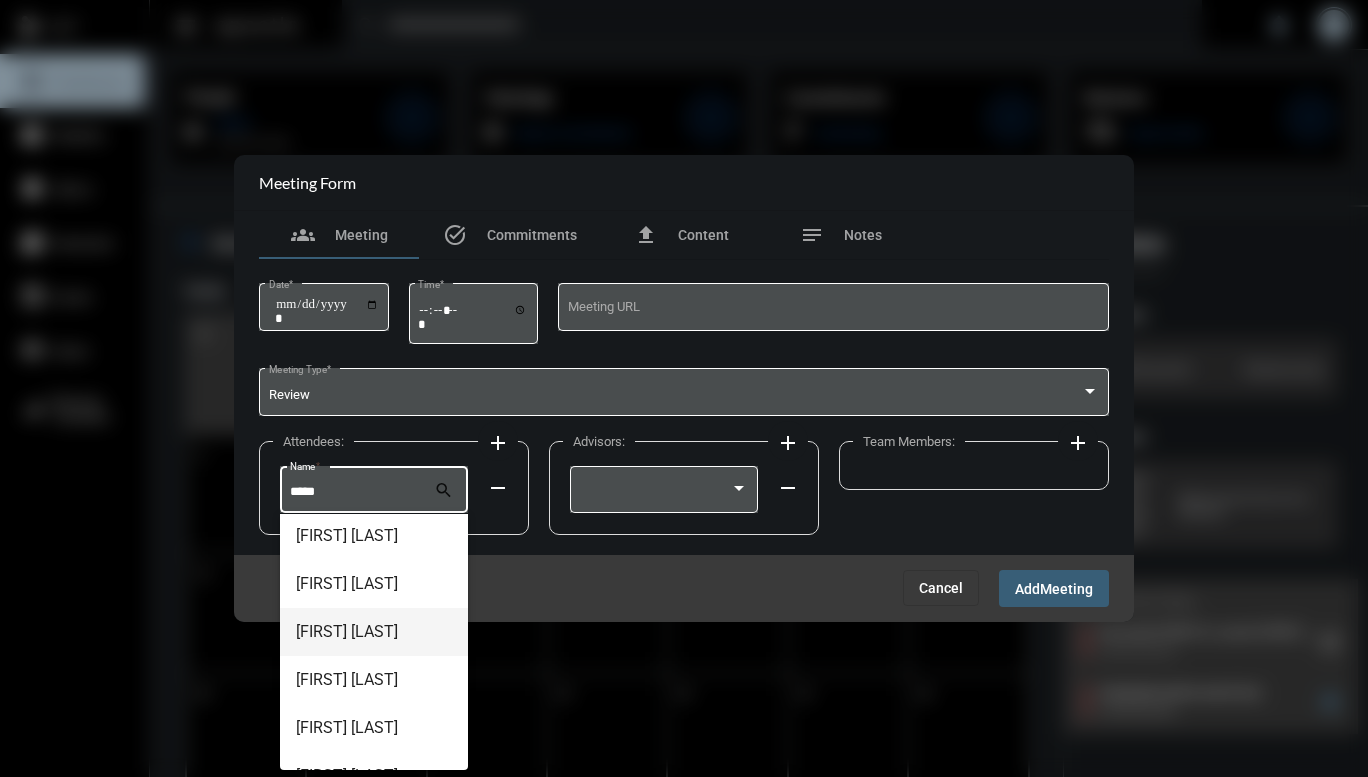 type on "*****" 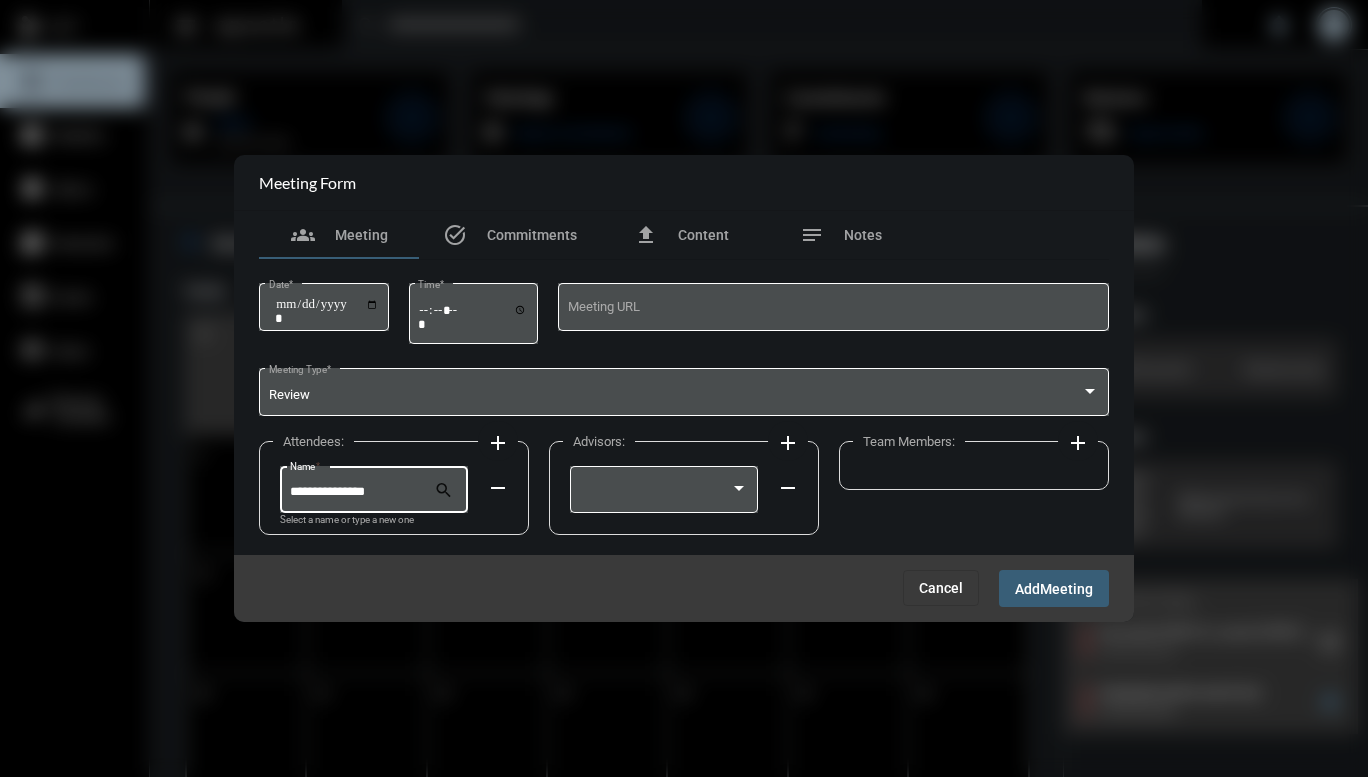 click on "add" at bounding box center [498, 443] 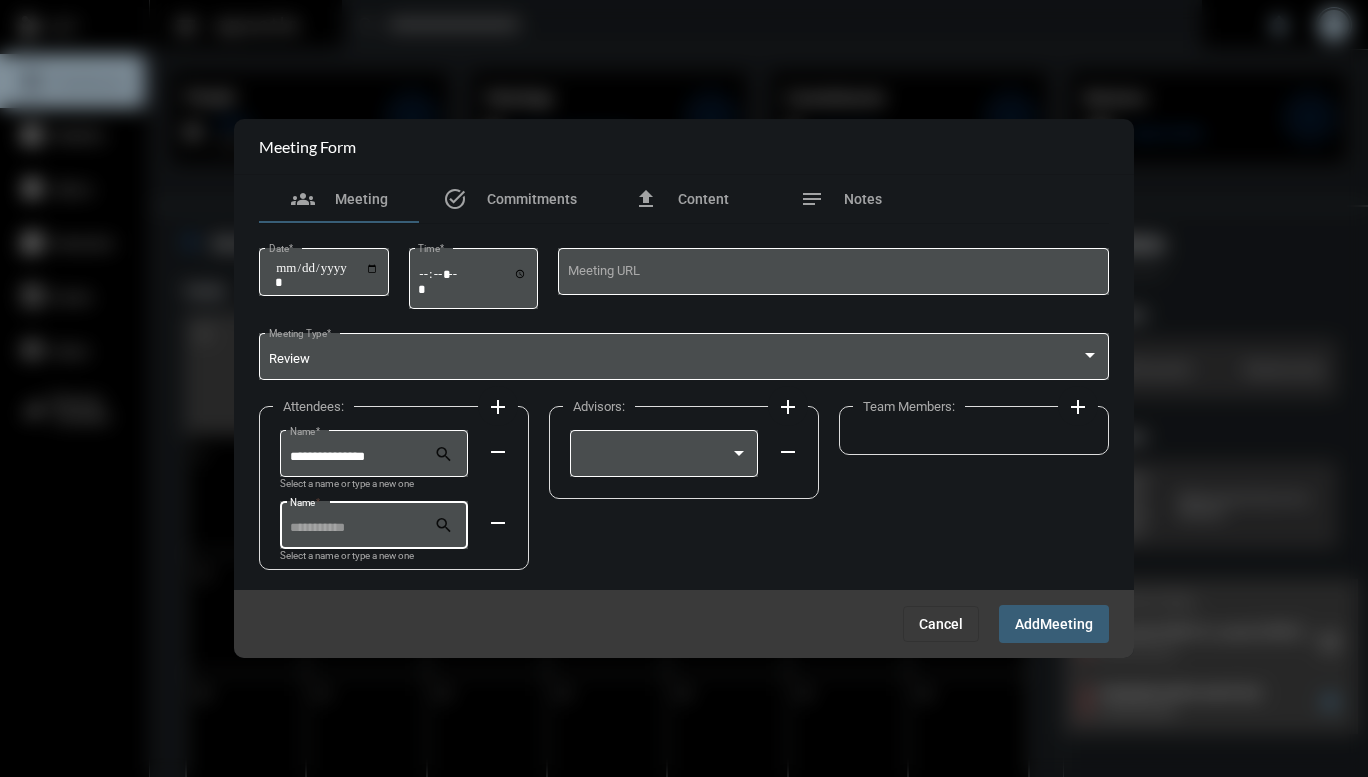 click on "Name  *" at bounding box center (362, 528) 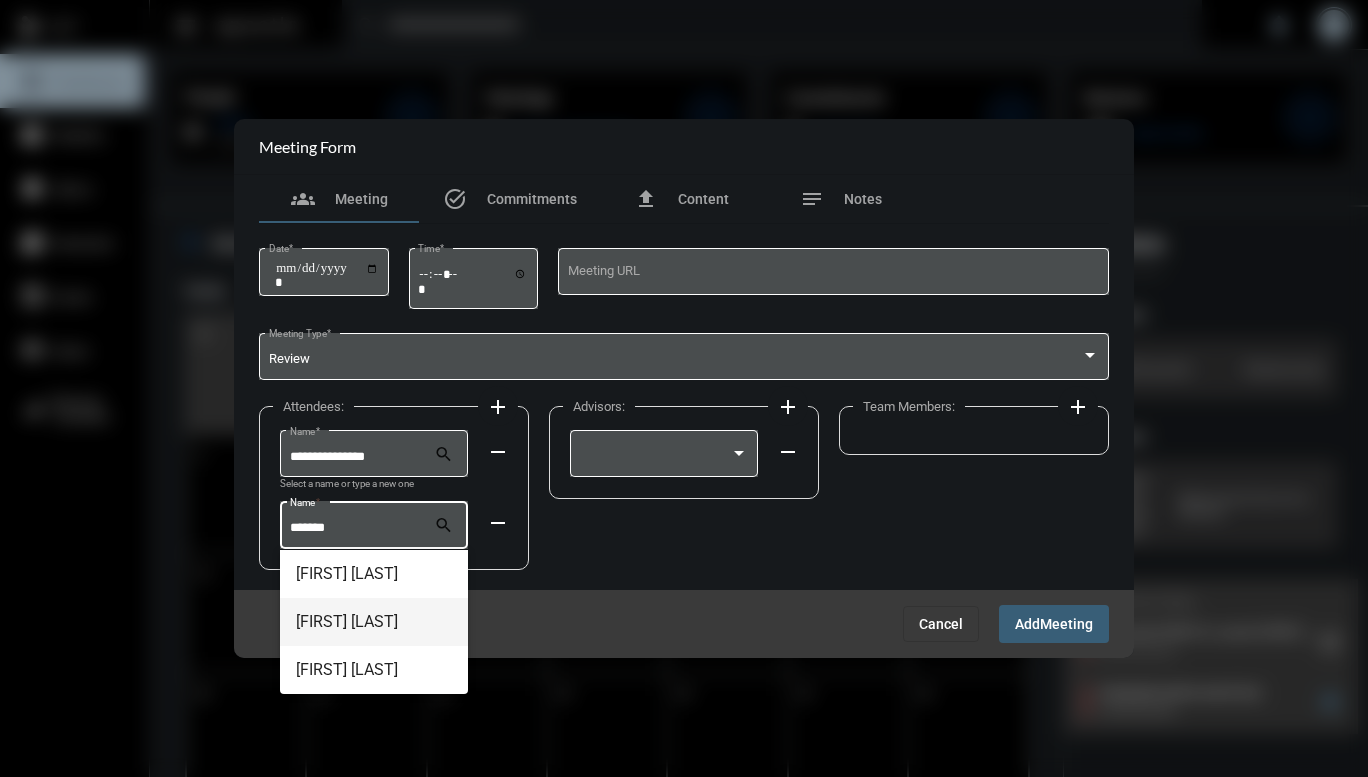 type on "*******" 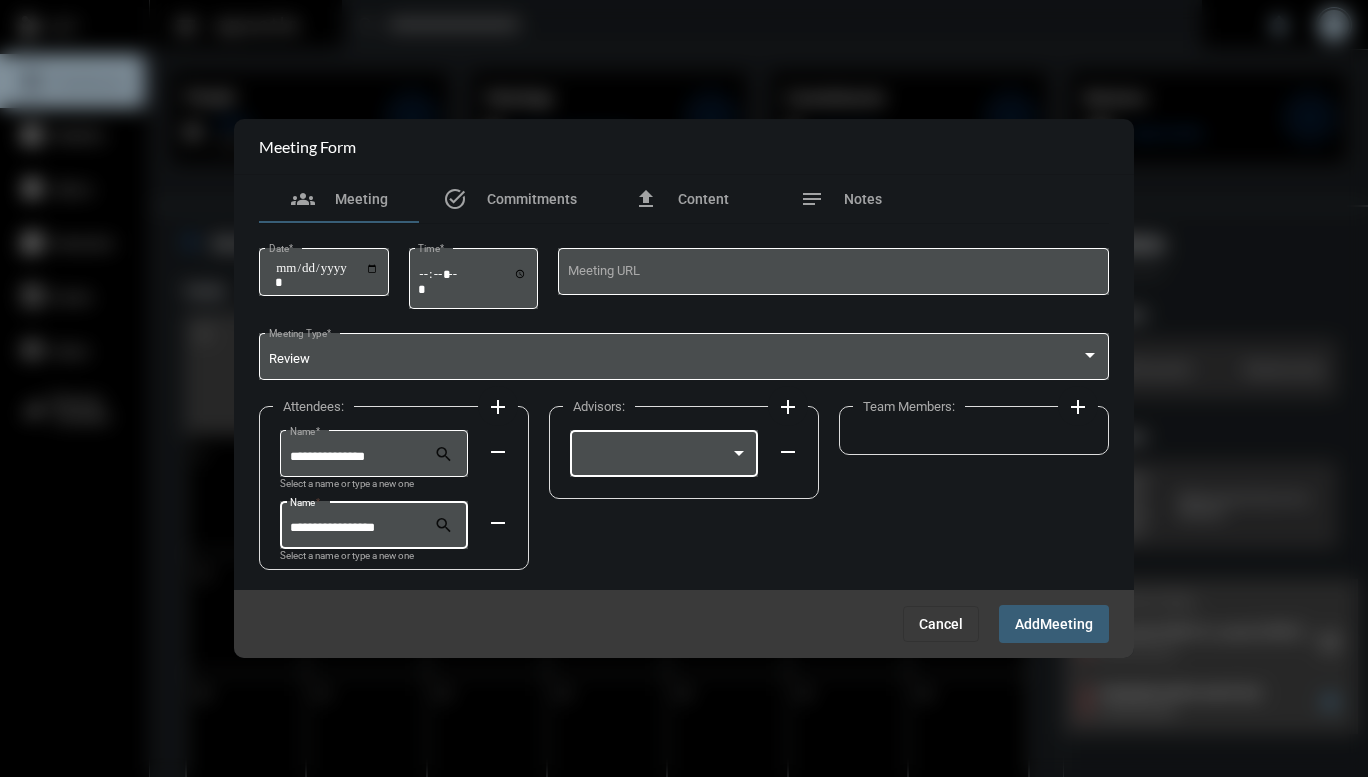 click at bounding box center (655, 457) 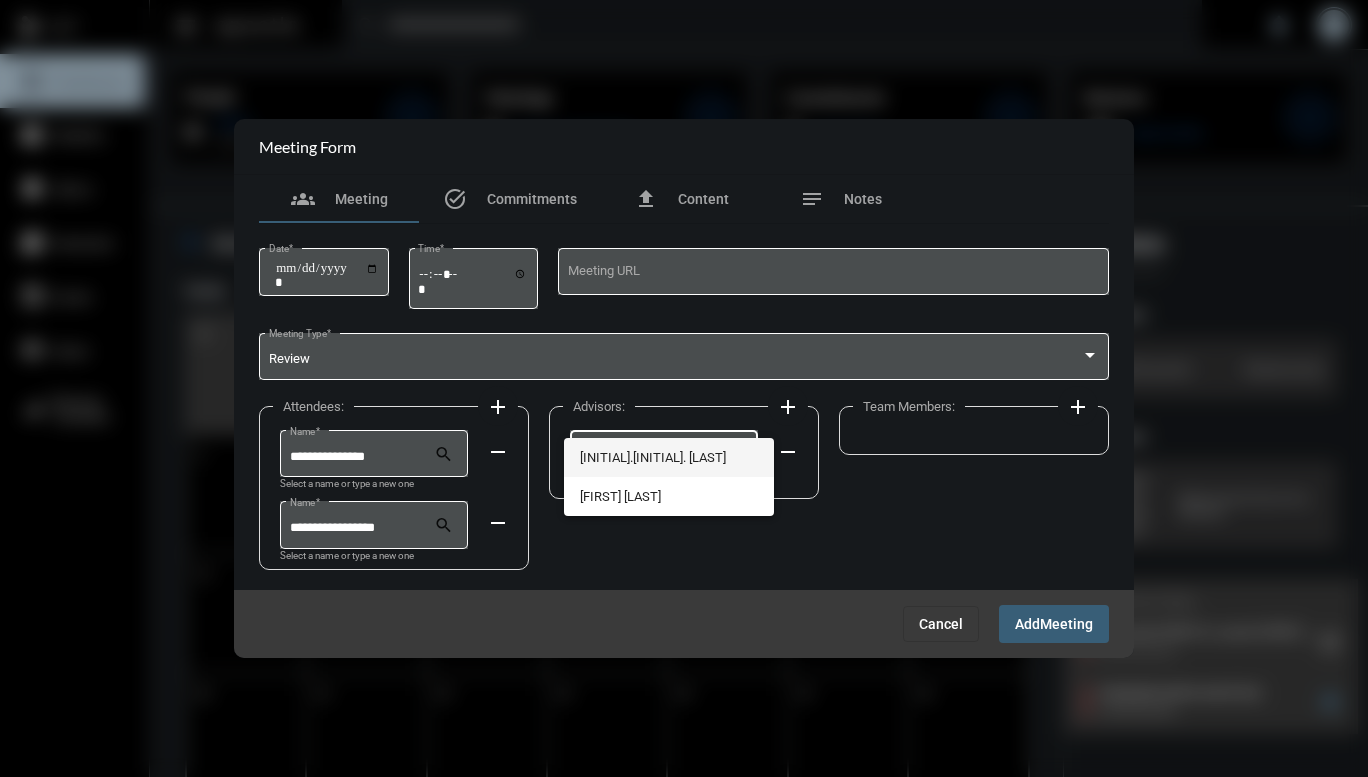 click on "[INITIAL].[INITIAL]. [LAST]" at bounding box center [669, 457] 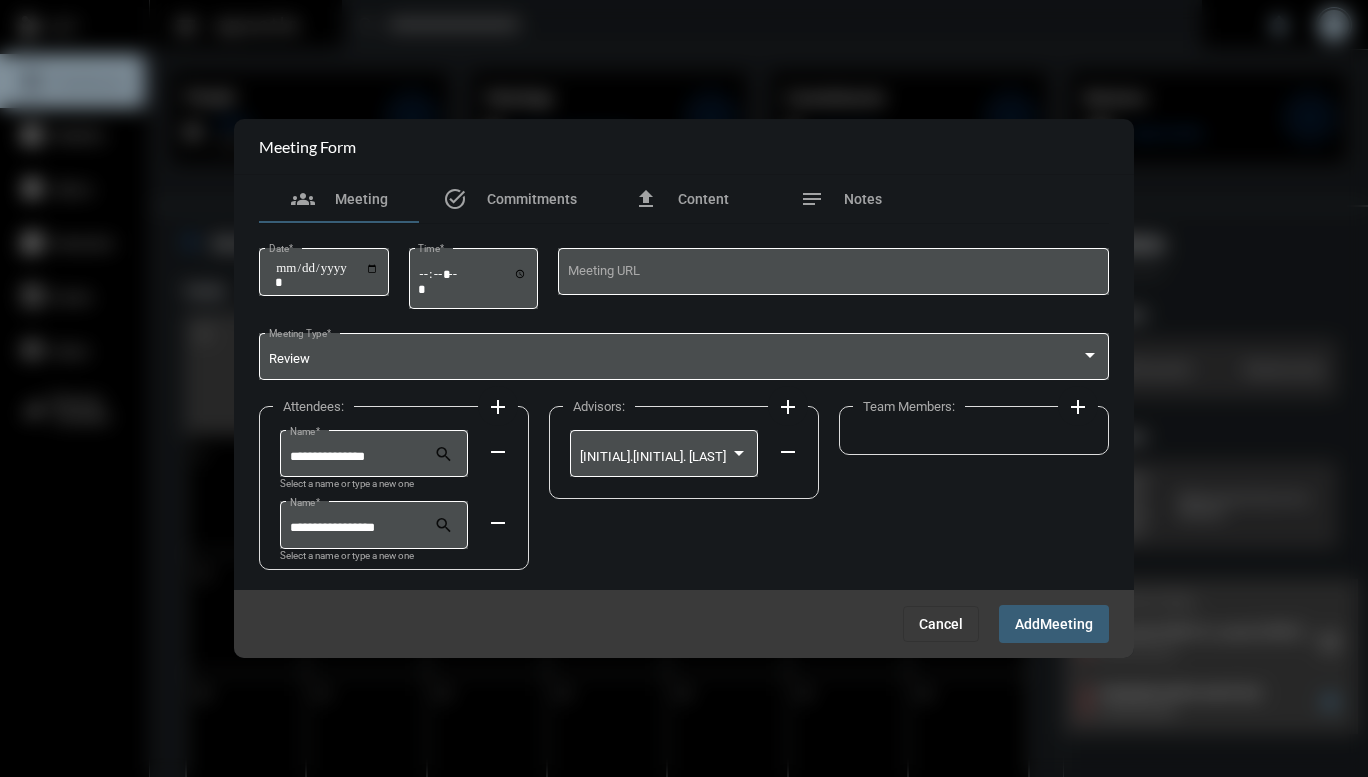 click on "Meeting" at bounding box center (1066, 625) 